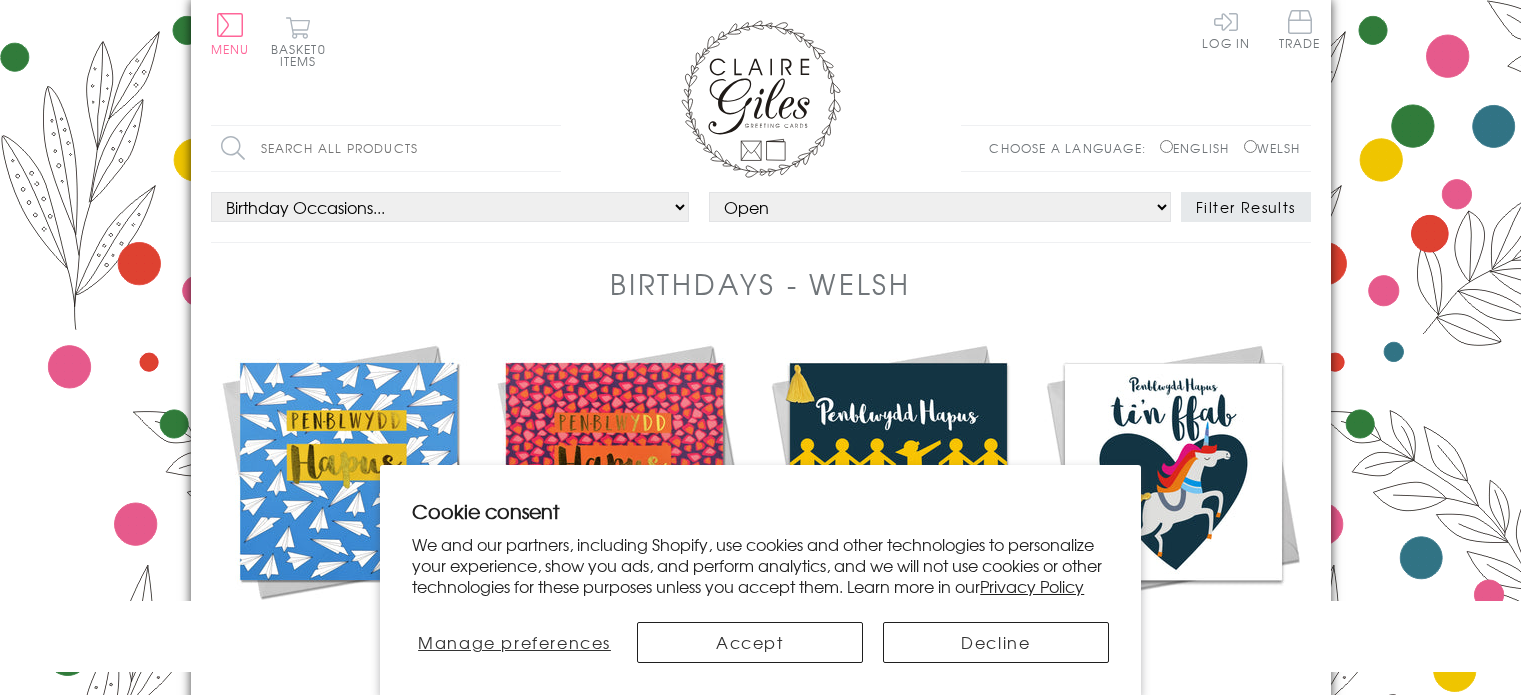 select on "rel:Open" 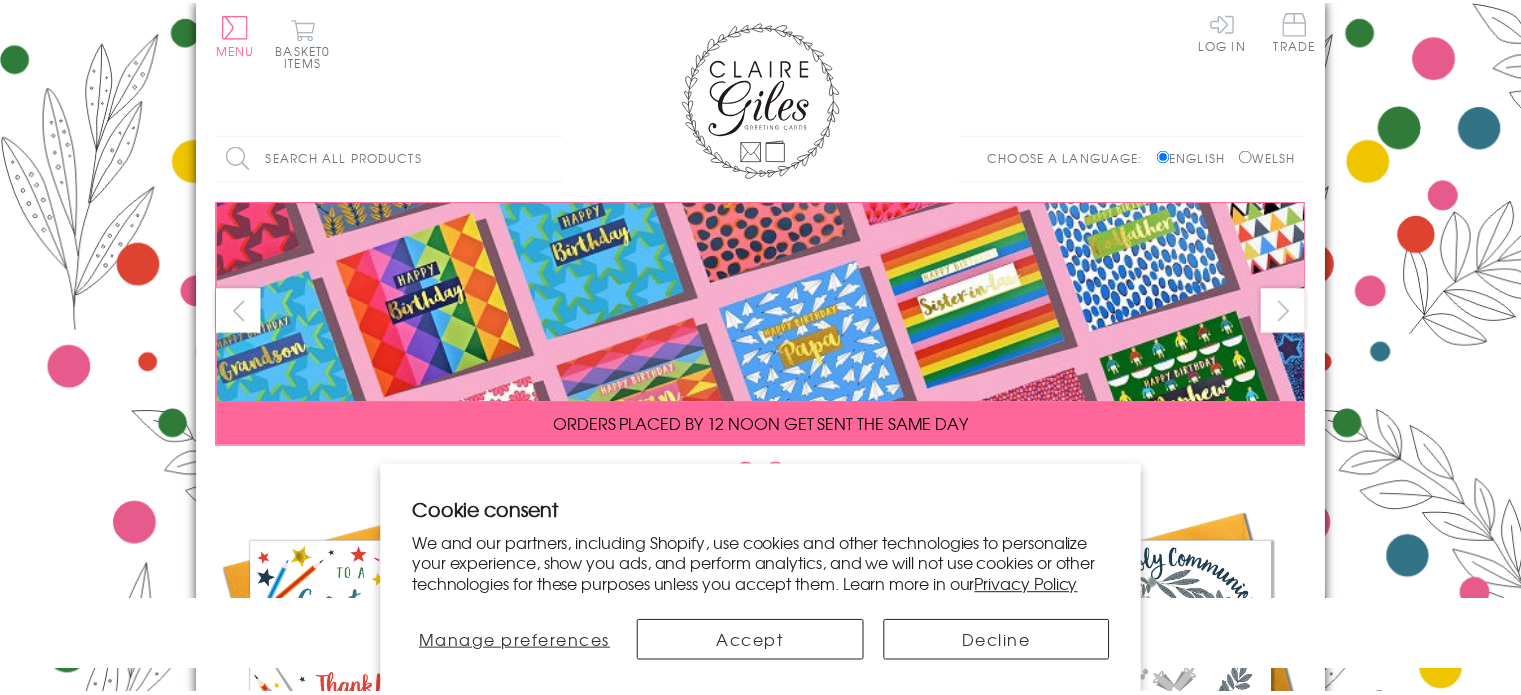 scroll, scrollTop: 0, scrollLeft: 0, axis: both 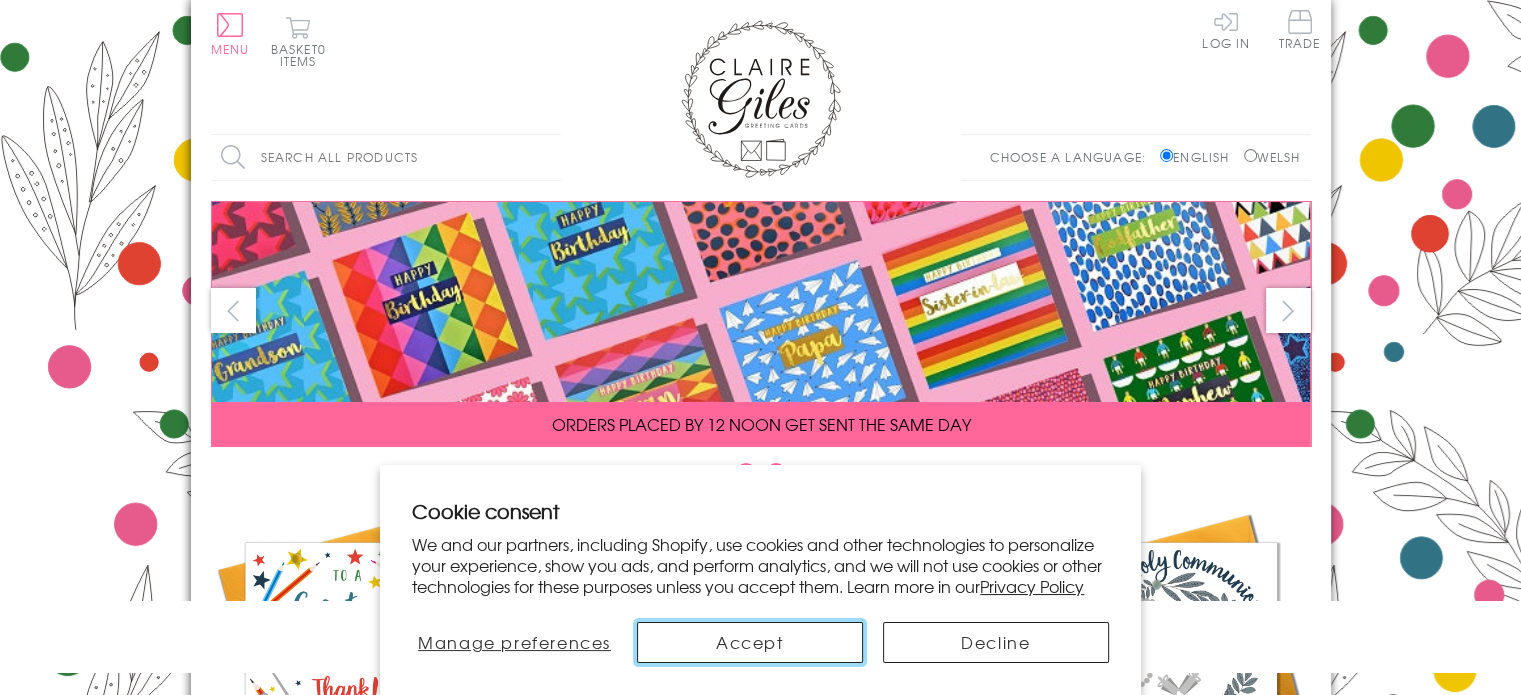 click on "Accept" at bounding box center [750, 642] 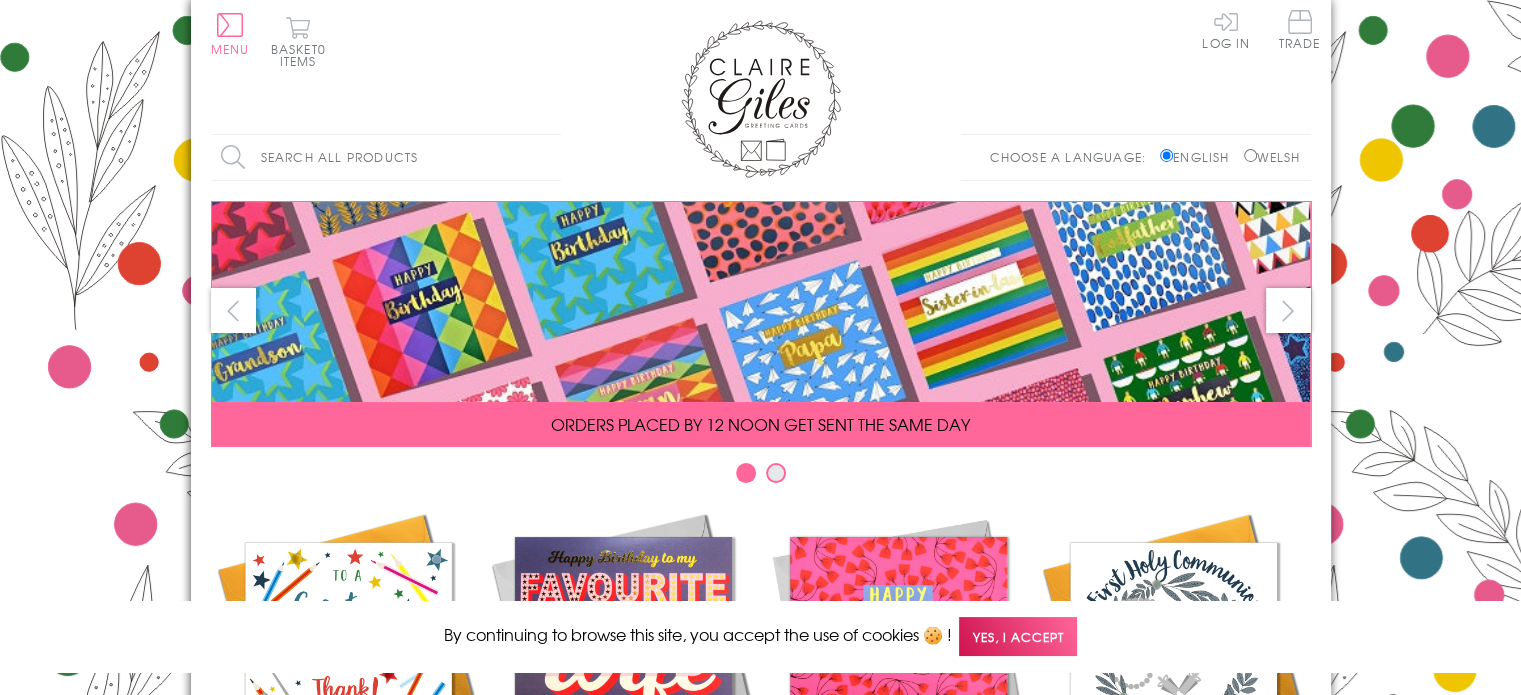 click on "Yes, I accept" at bounding box center [1018, 636] 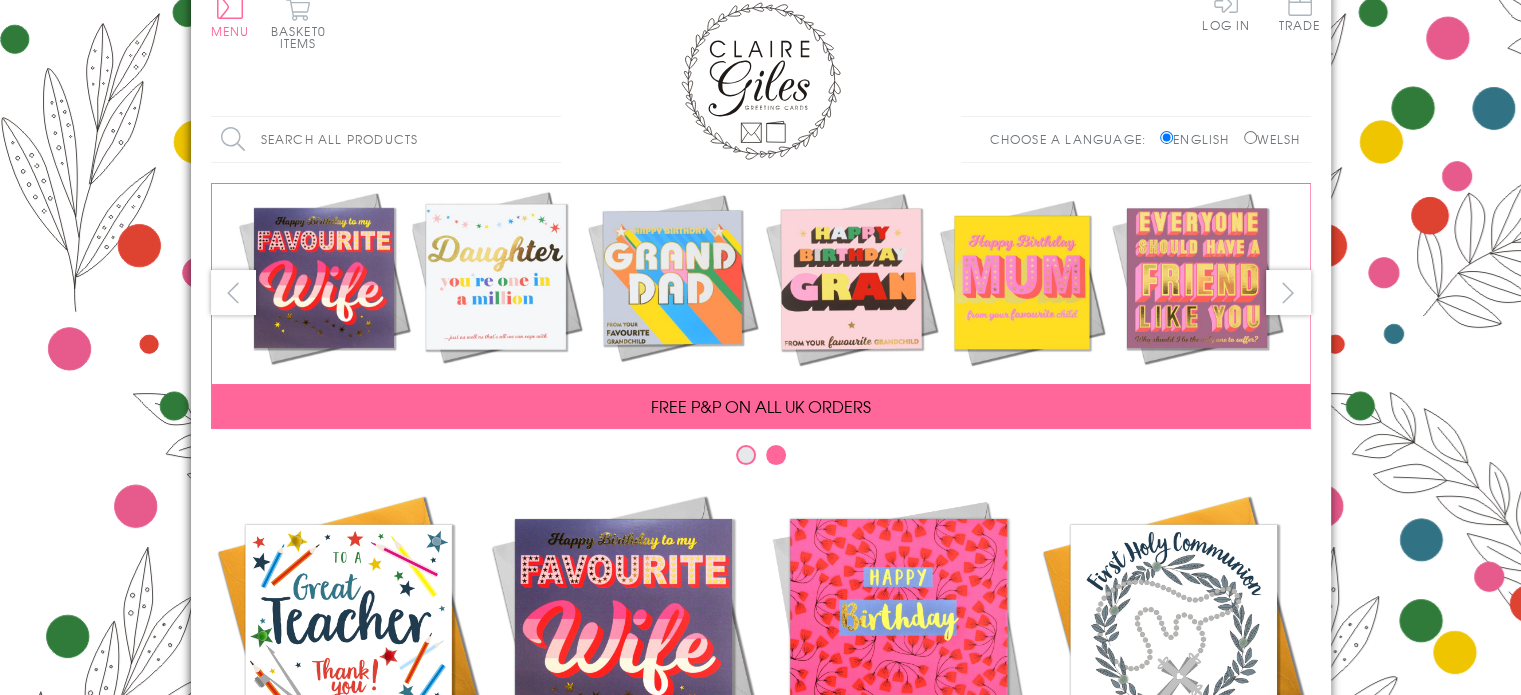 scroll, scrollTop: 0, scrollLeft: 0, axis: both 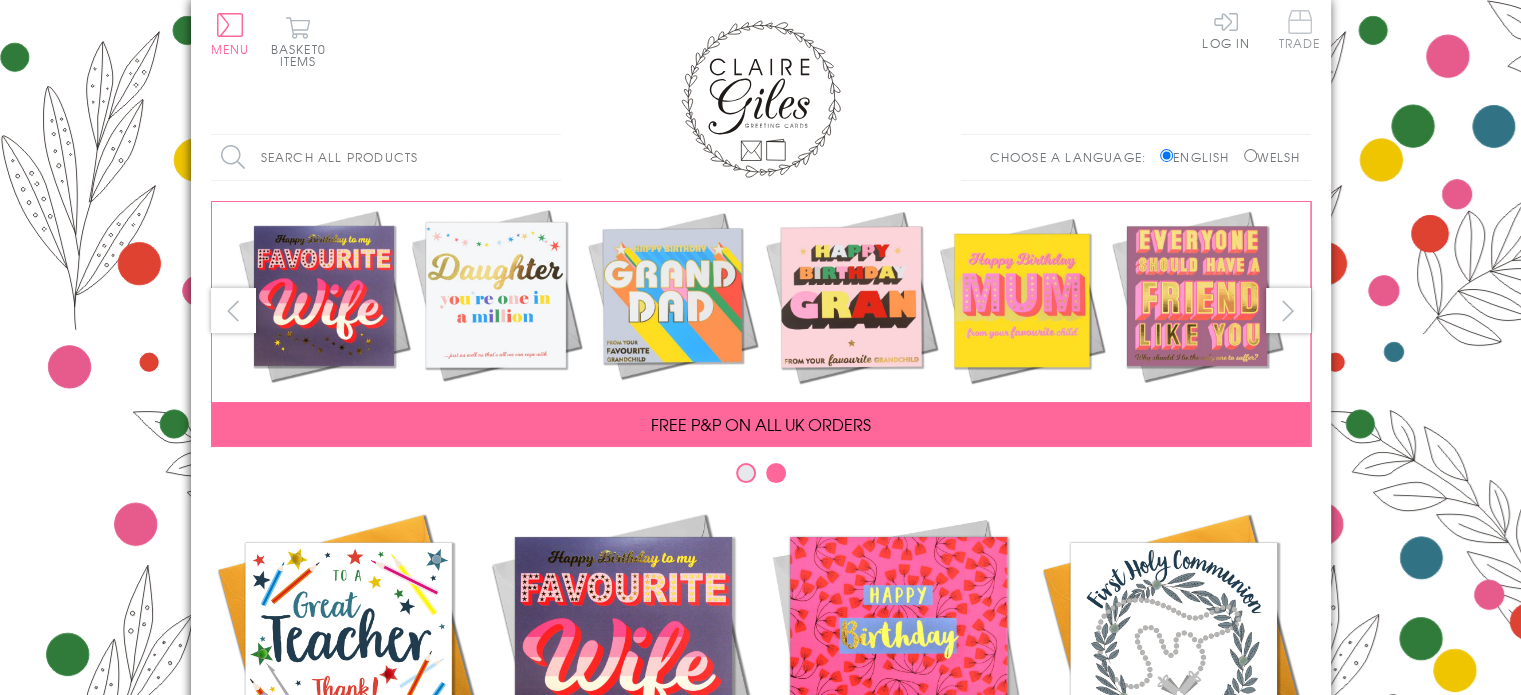 click on "Trade" at bounding box center [1300, 29] 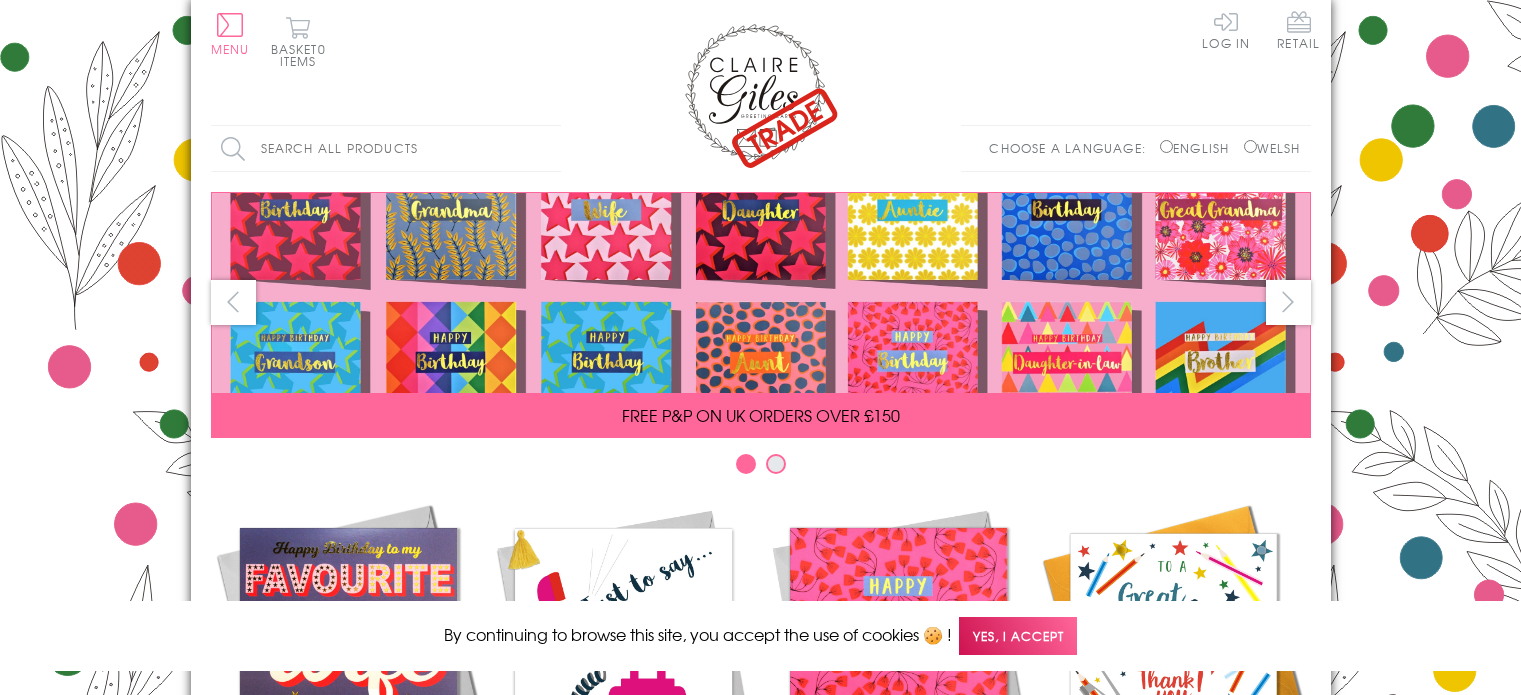 scroll, scrollTop: 0, scrollLeft: 0, axis: both 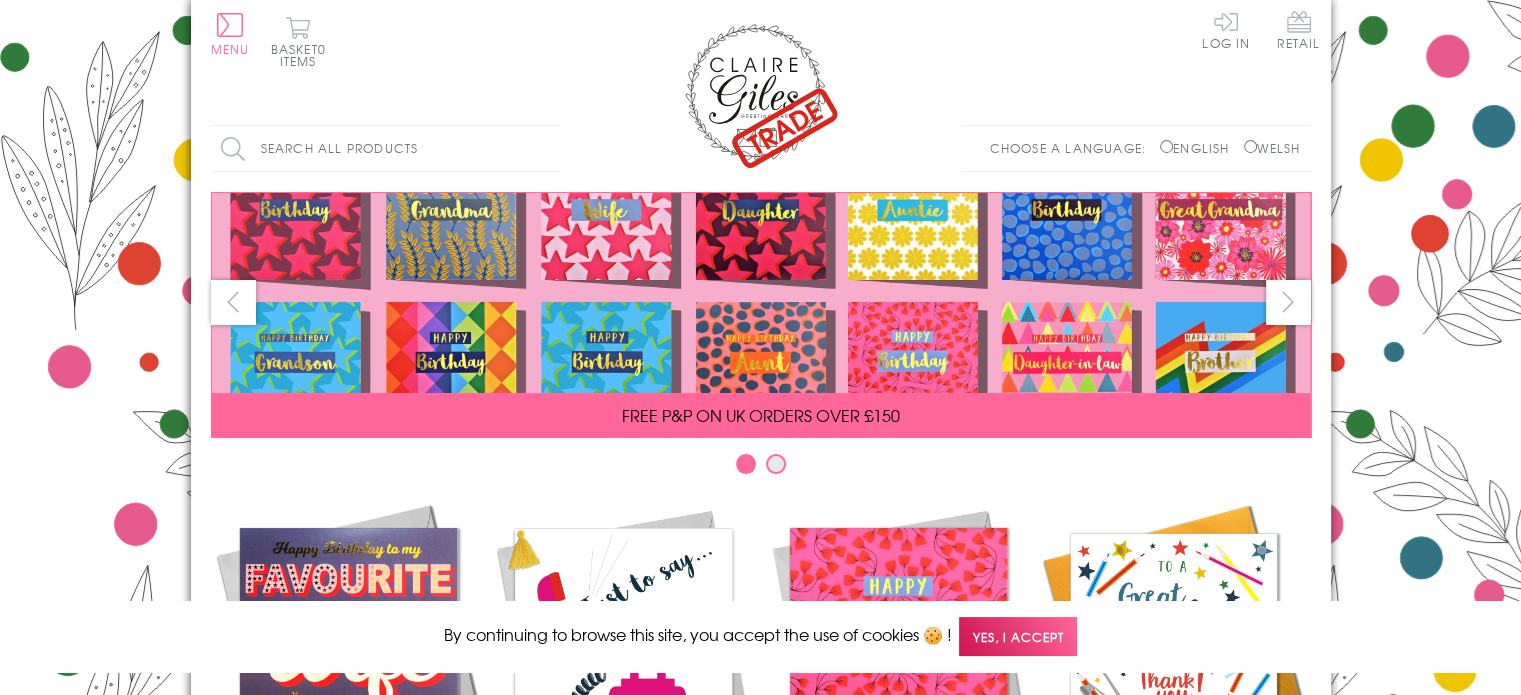 click on "Yes, I accept" at bounding box center [1018, 636] 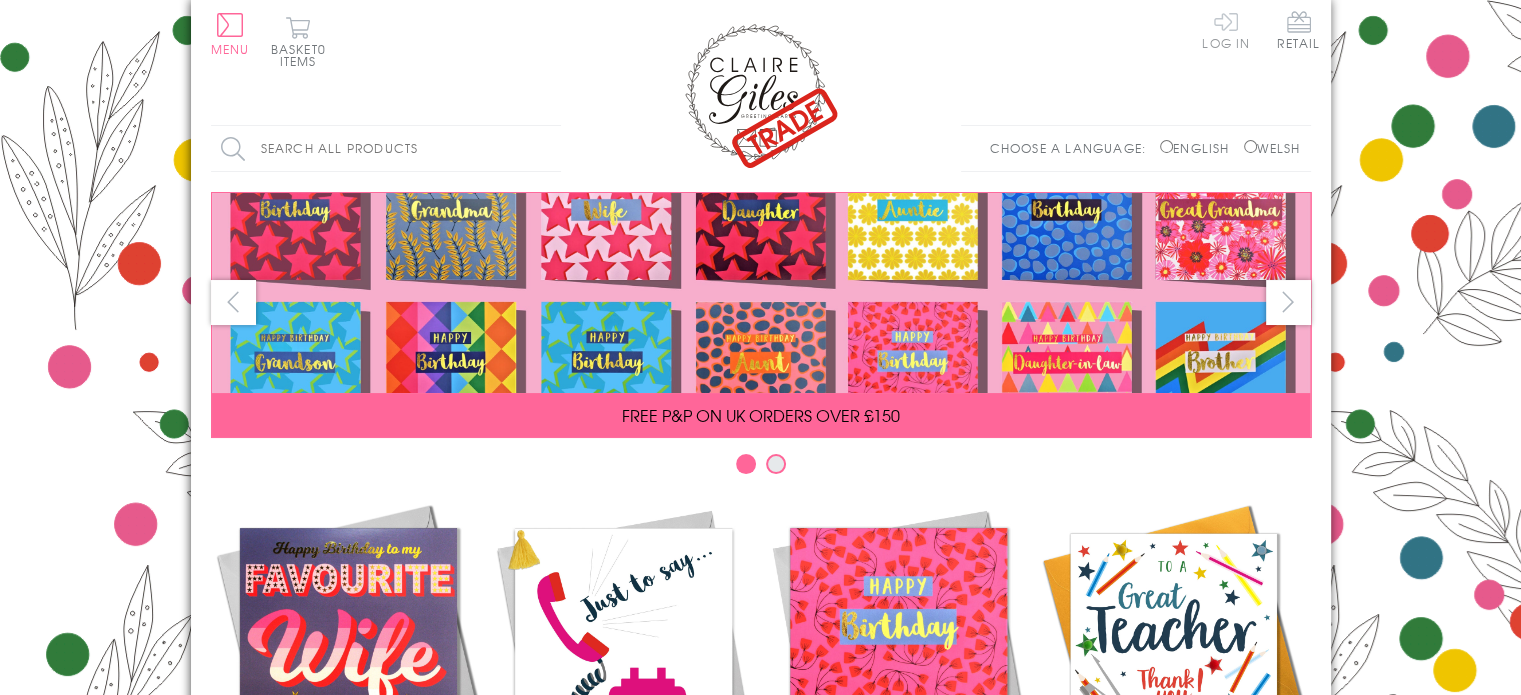 click on "Log In" at bounding box center [1226, 29] 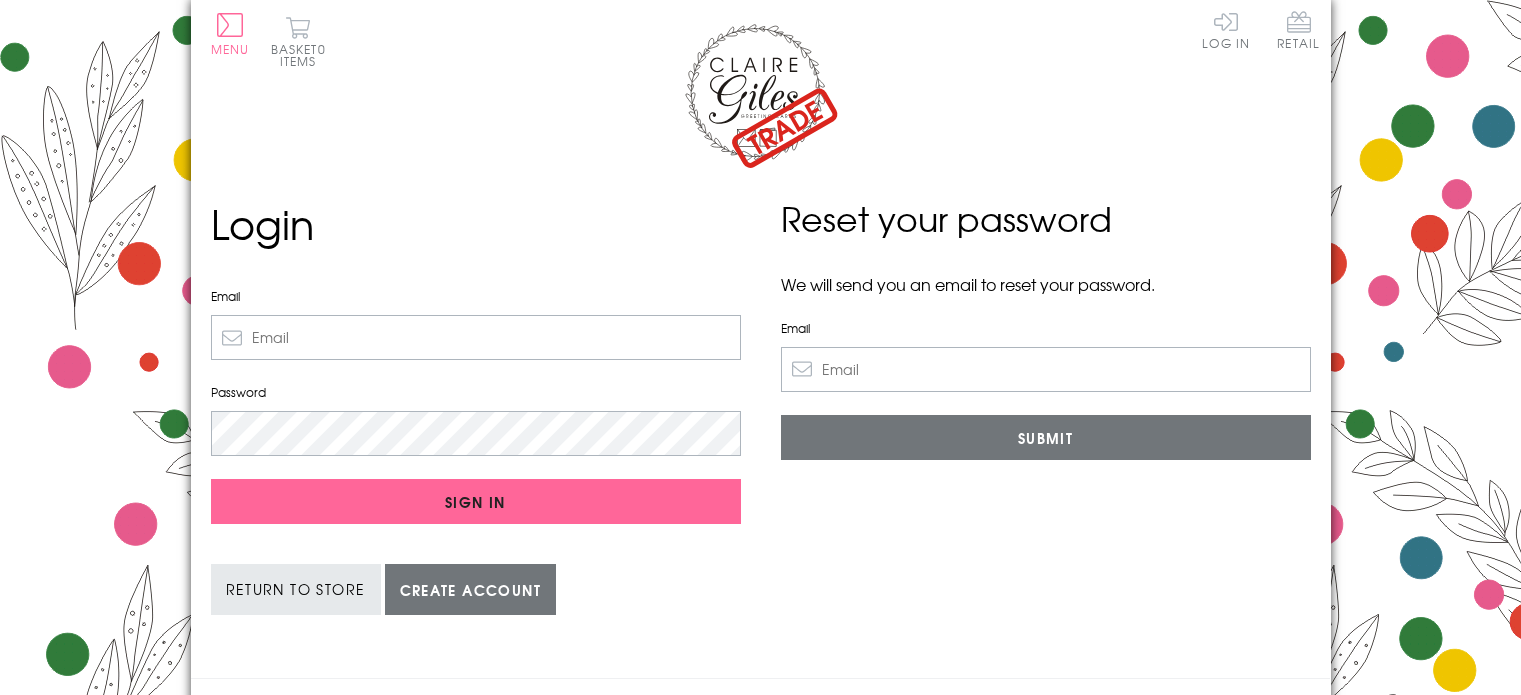 scroll, scrollTop: 0, scrollLeft: 0, axis: both 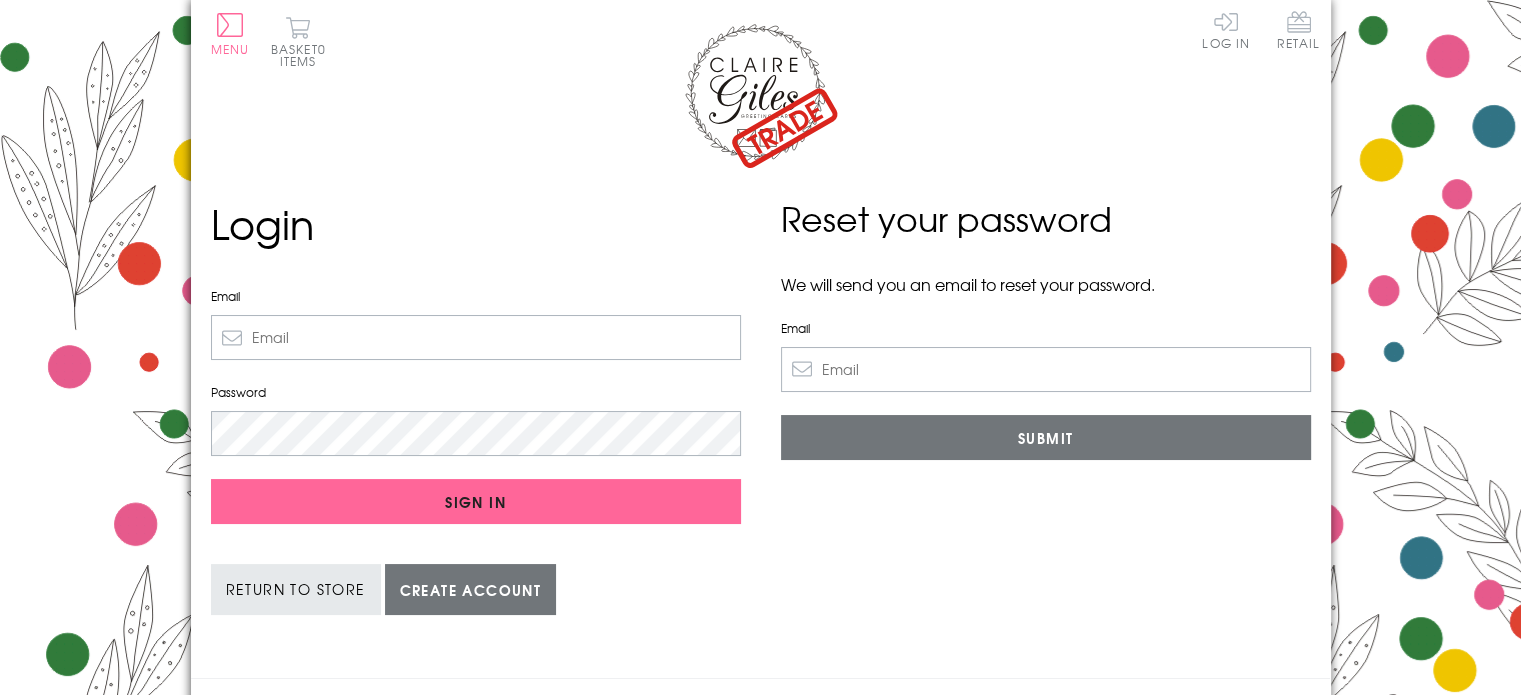 click on "Email" at bounding box center [476, 337] 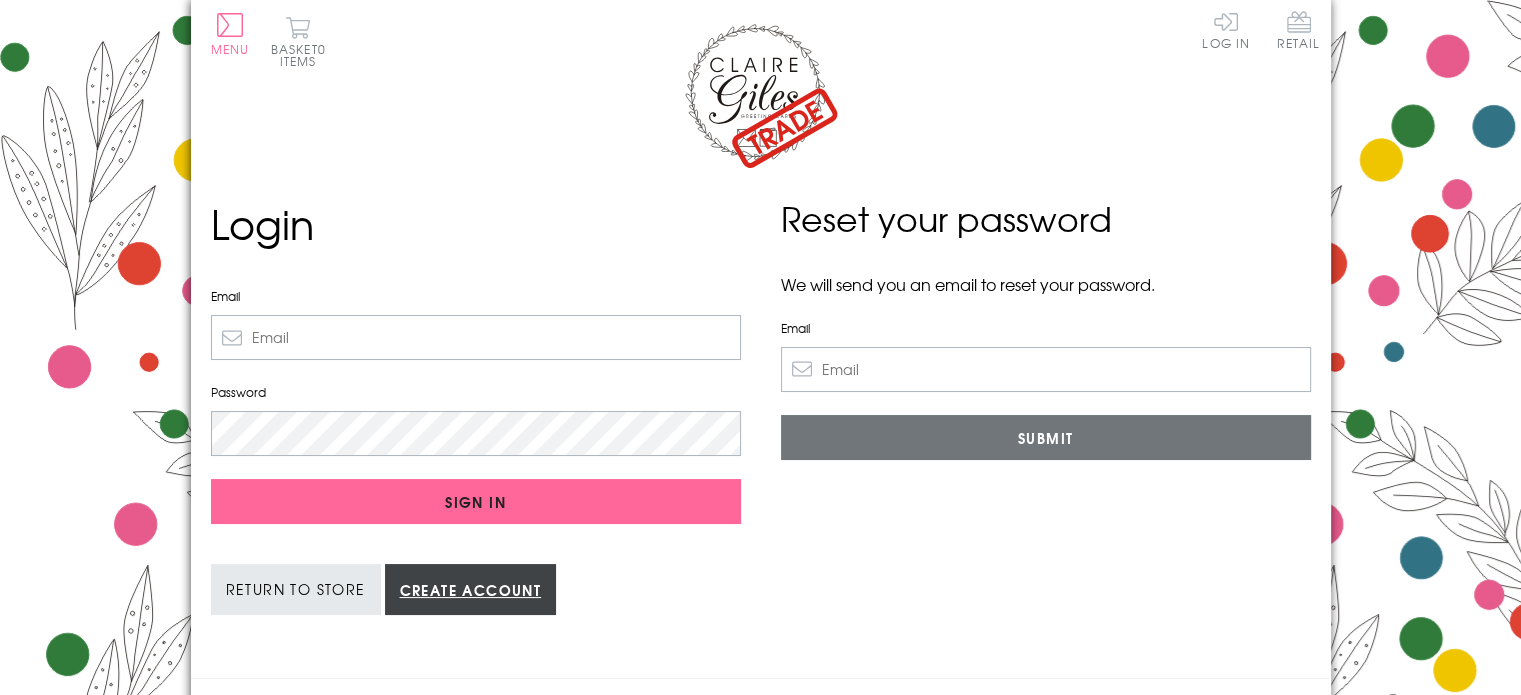 click on "Create account" at bounding box center (471, 589) 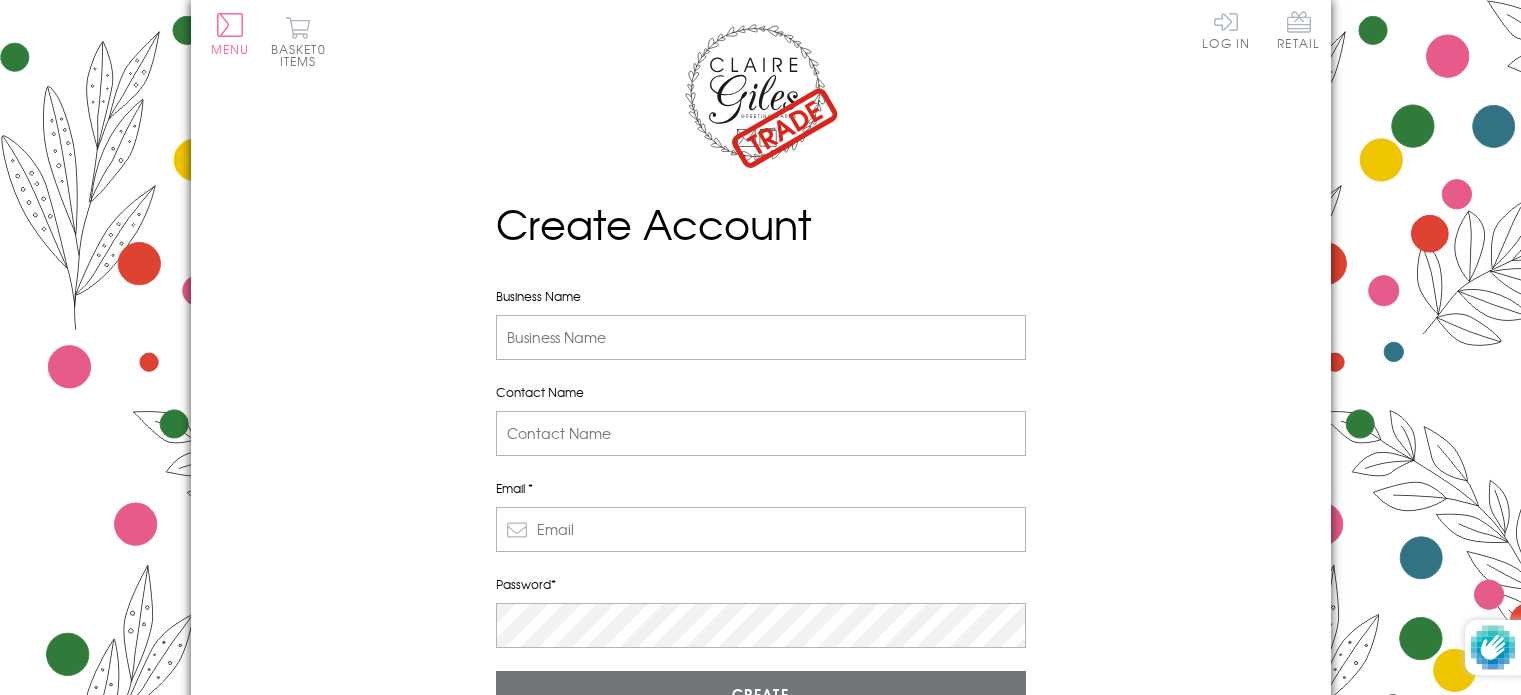 scroll, scrollTop: 0, scrollLeft: 0, axis: both 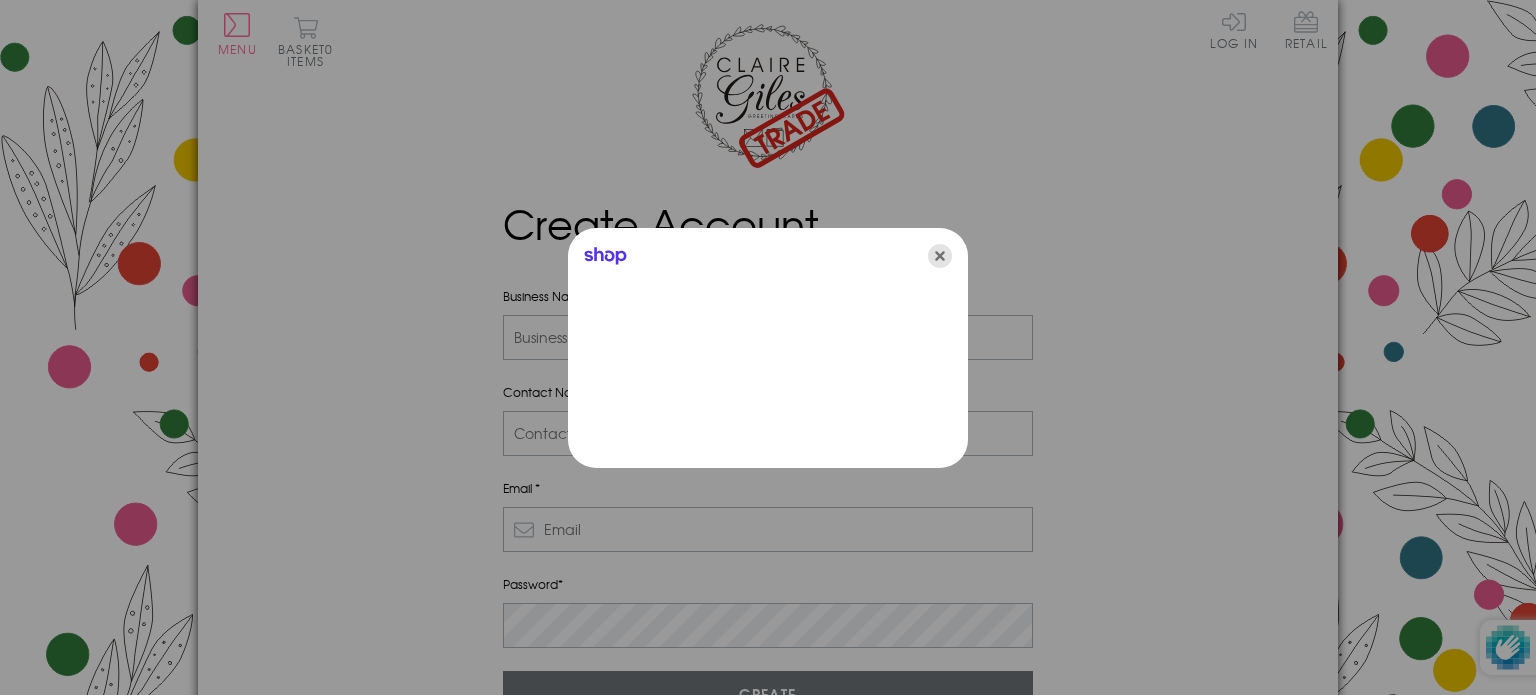 click 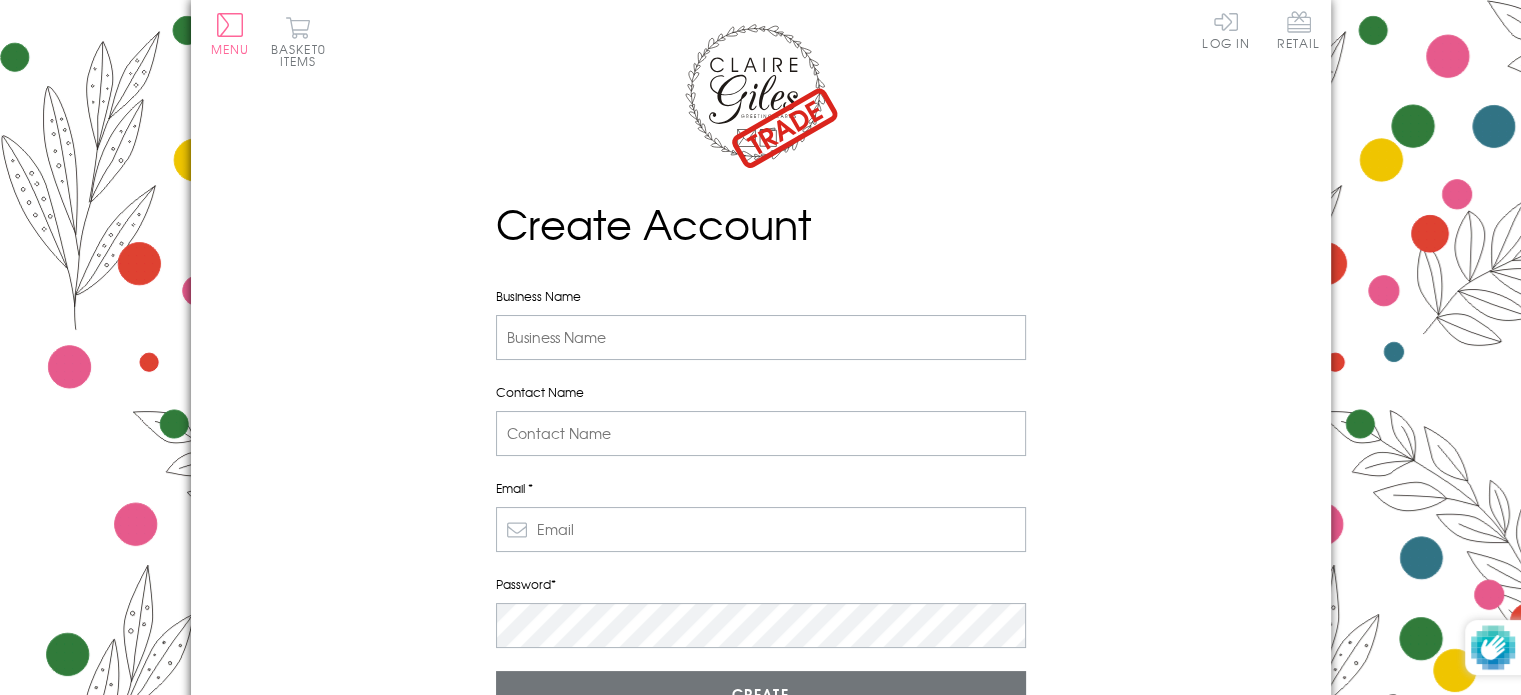 click on "Business Name" at bounding box center [761, 337] 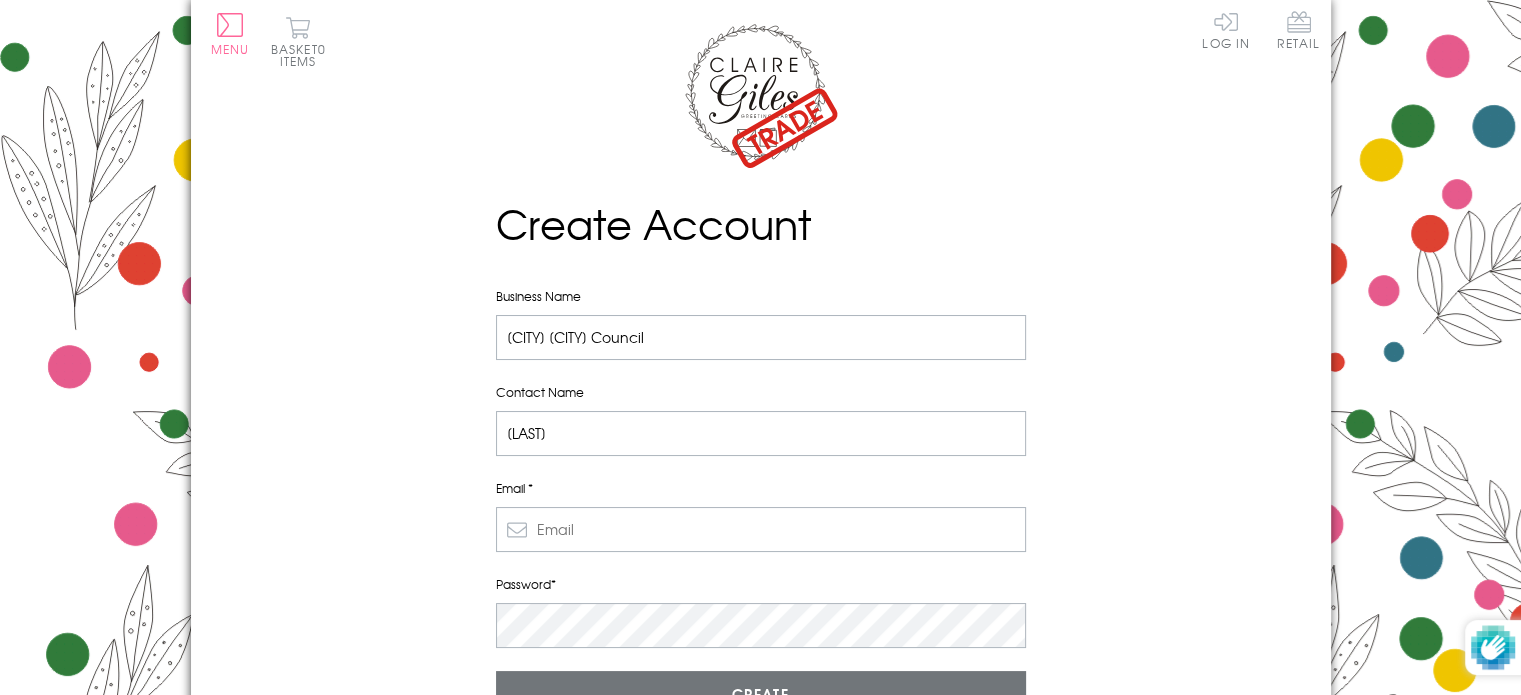 drag, startPoint x: 581, startPoint y: 438, endPoint x: 477, endPoint y: 450, distance: 104.69002 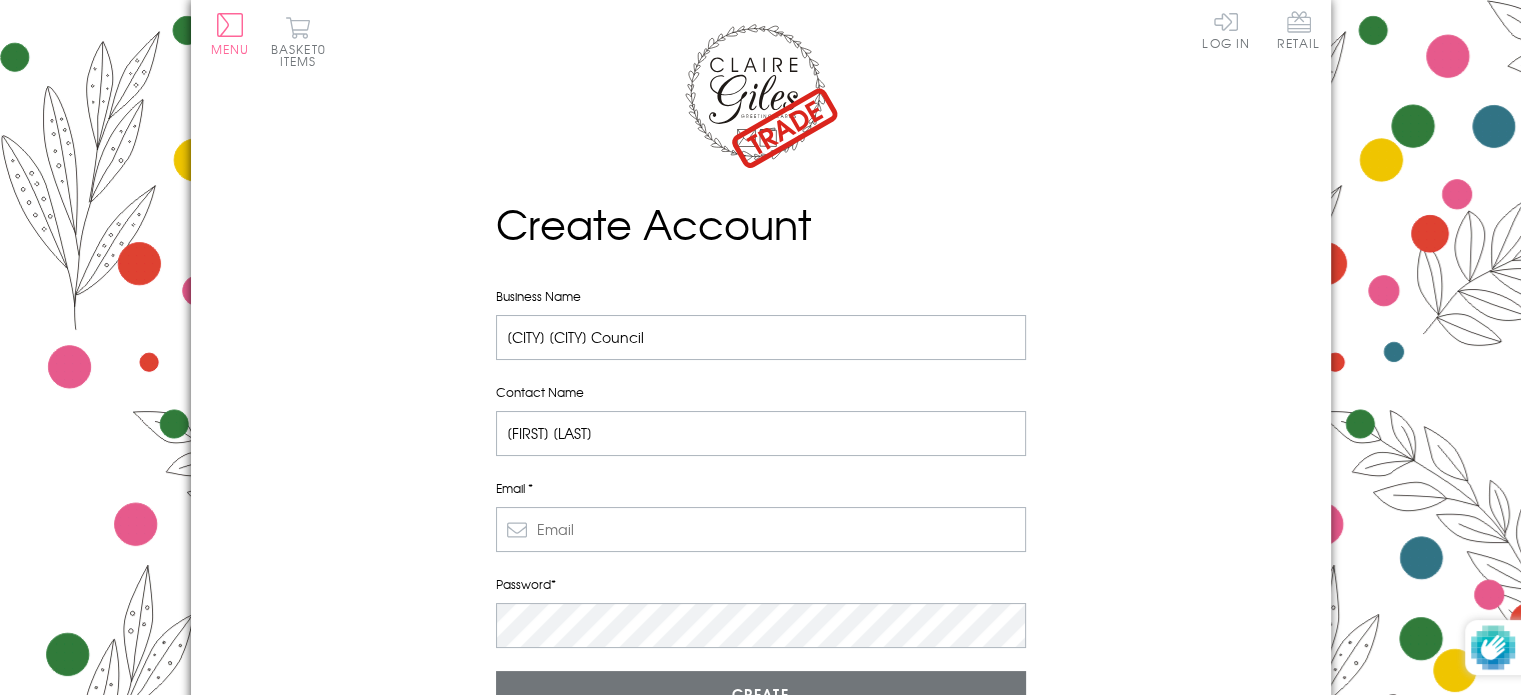 type on "[FIRST] [LAST]" 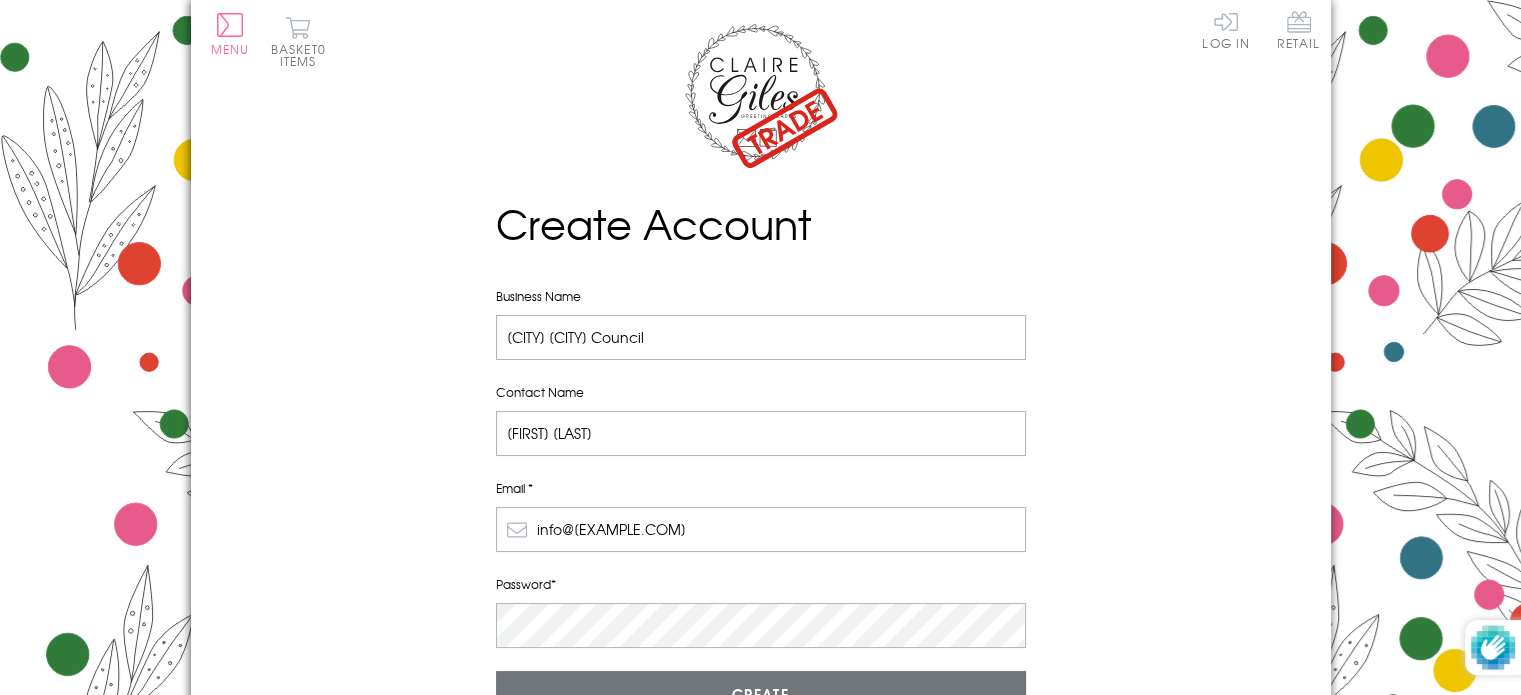 type on "info@[EXAMPLE.COM]" 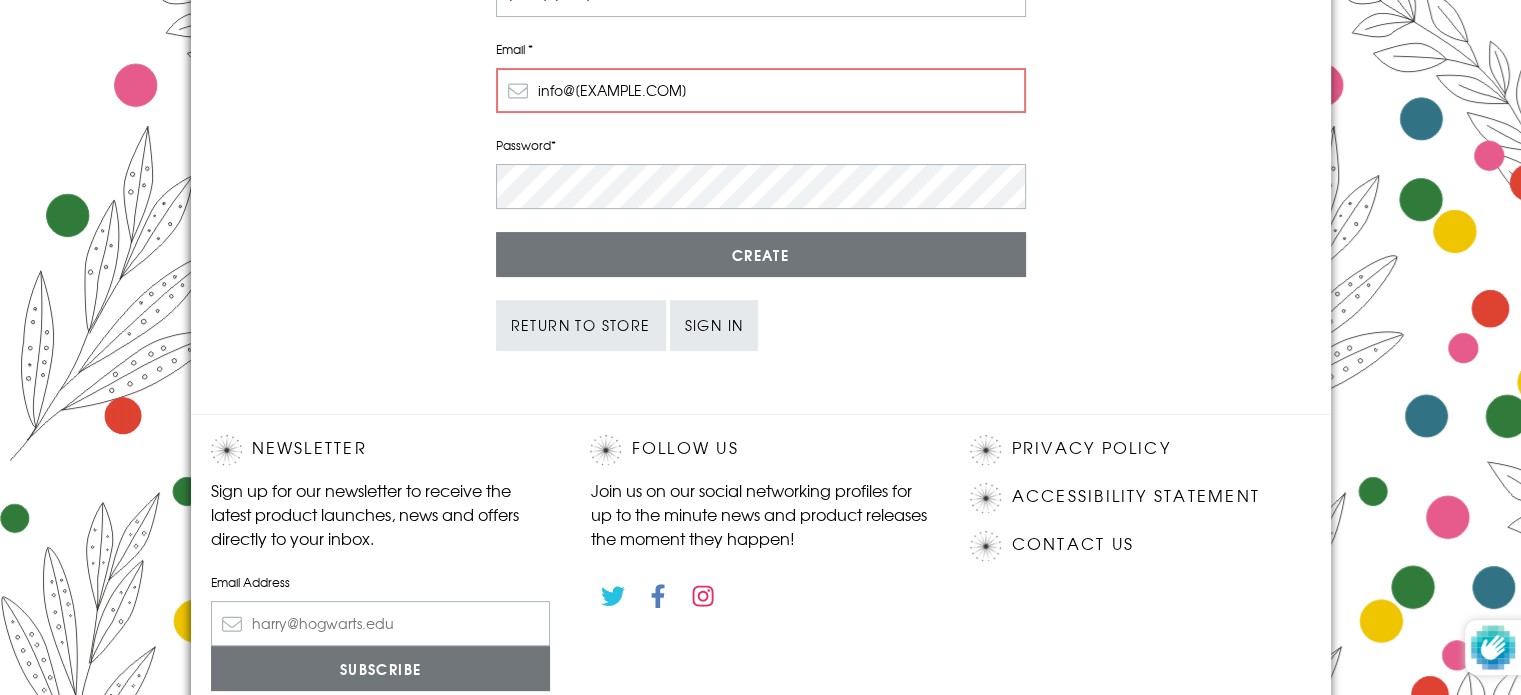 scroll, scrollTop: 500, scrollLeft: 0, axis: vertical 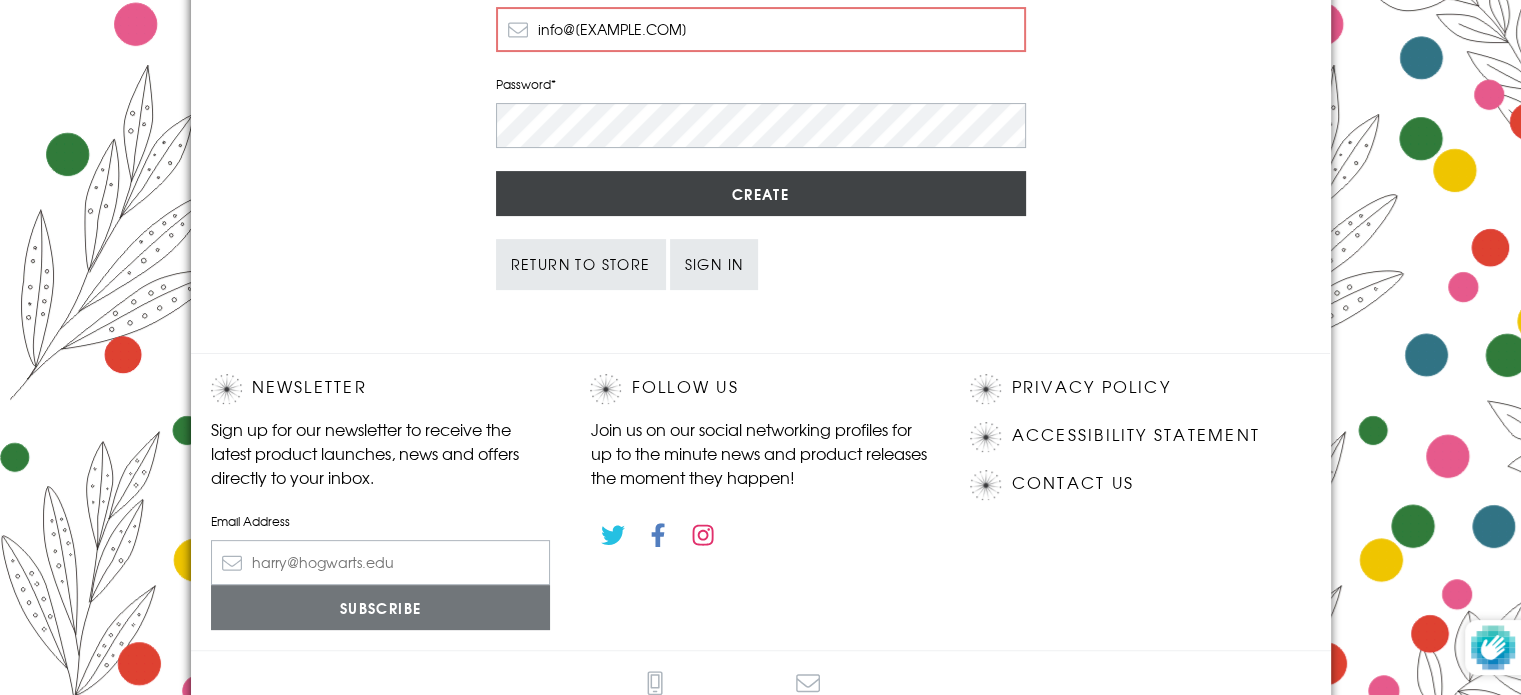 click on "Create" at bounding box center [761, 193] 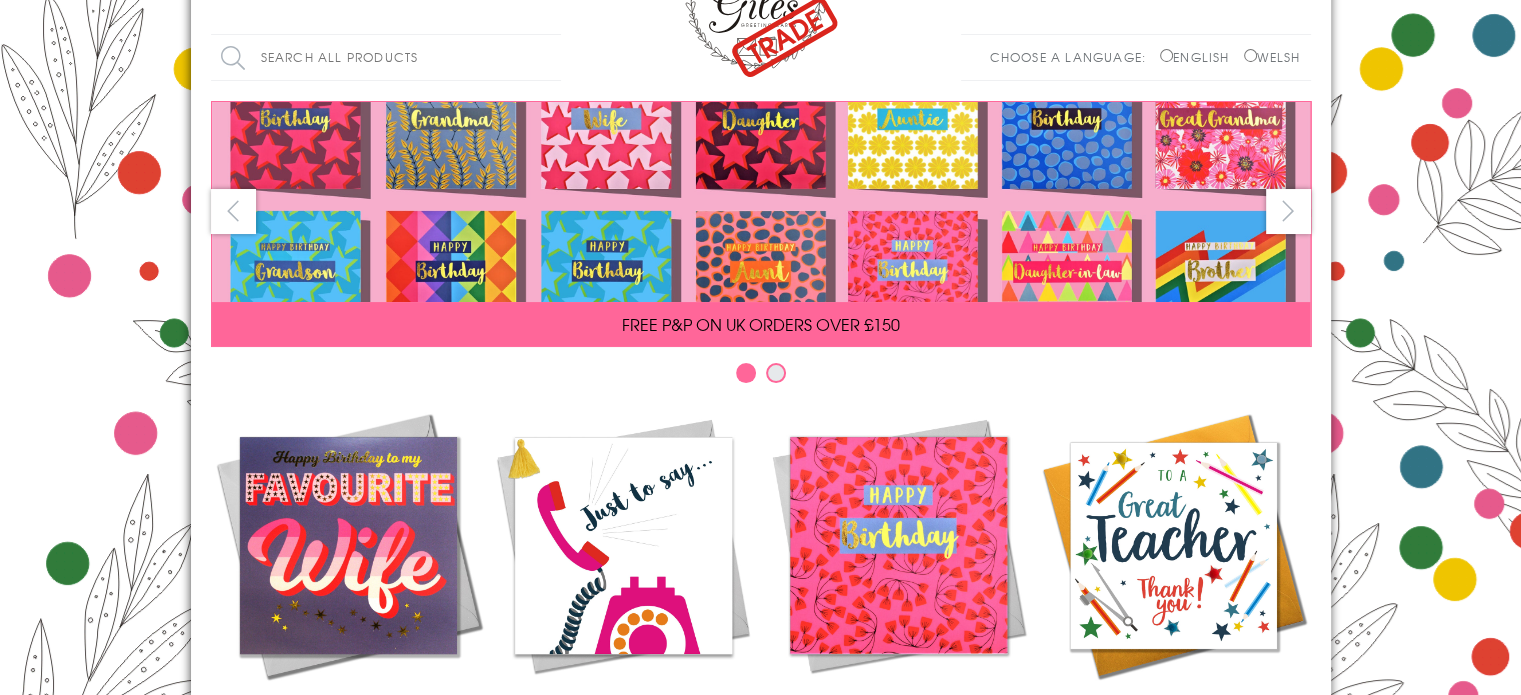 scroll, scrollTop: 43, scrollLeft: 0, axis: vertical 